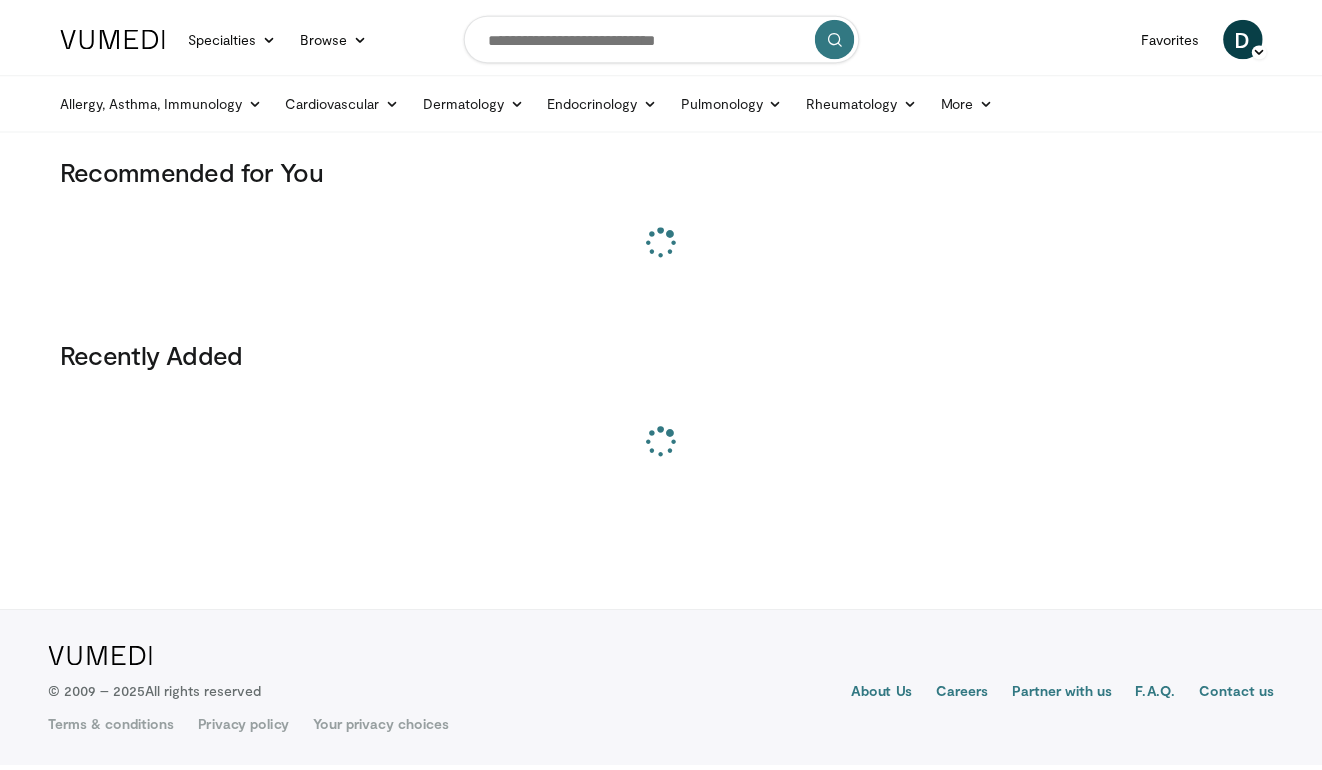 scroll, scrollTop: 0, scrollLeft: 0, axis: both 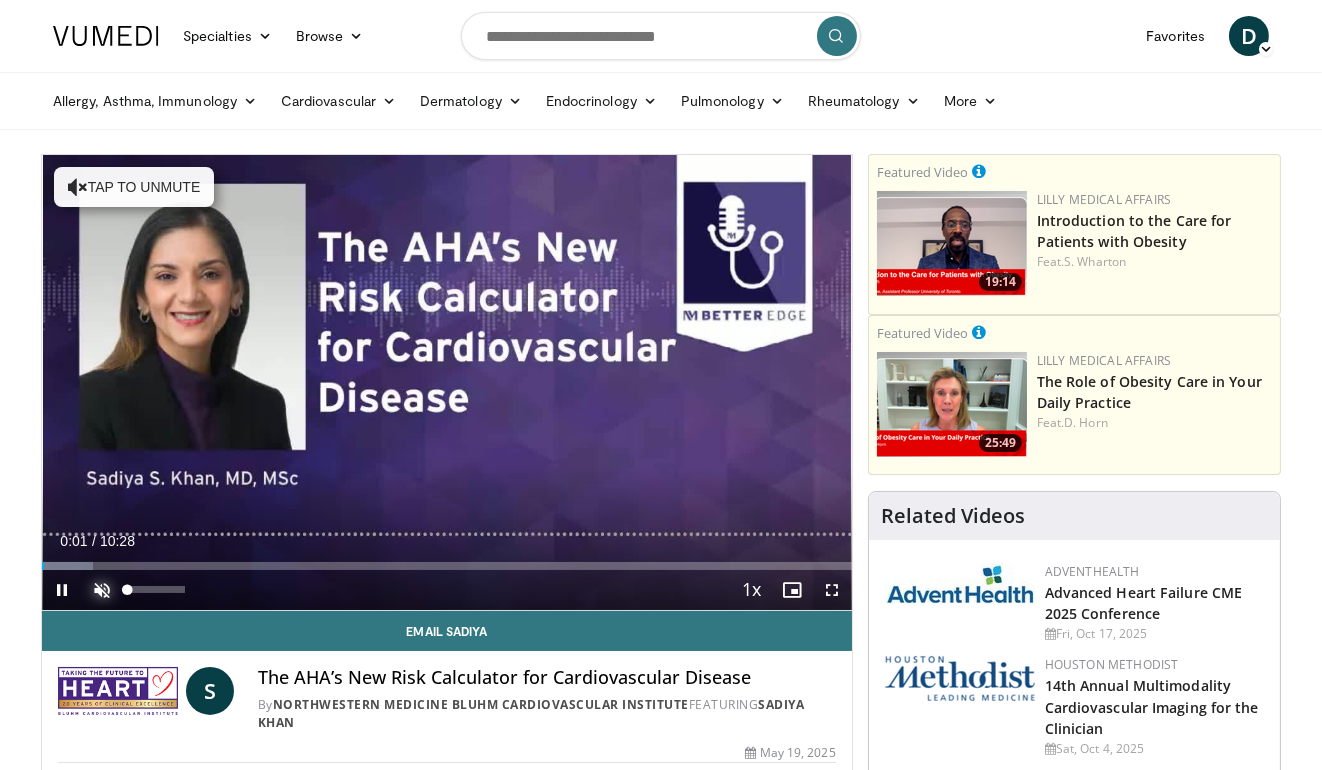 click at bounding box center [102, 590] 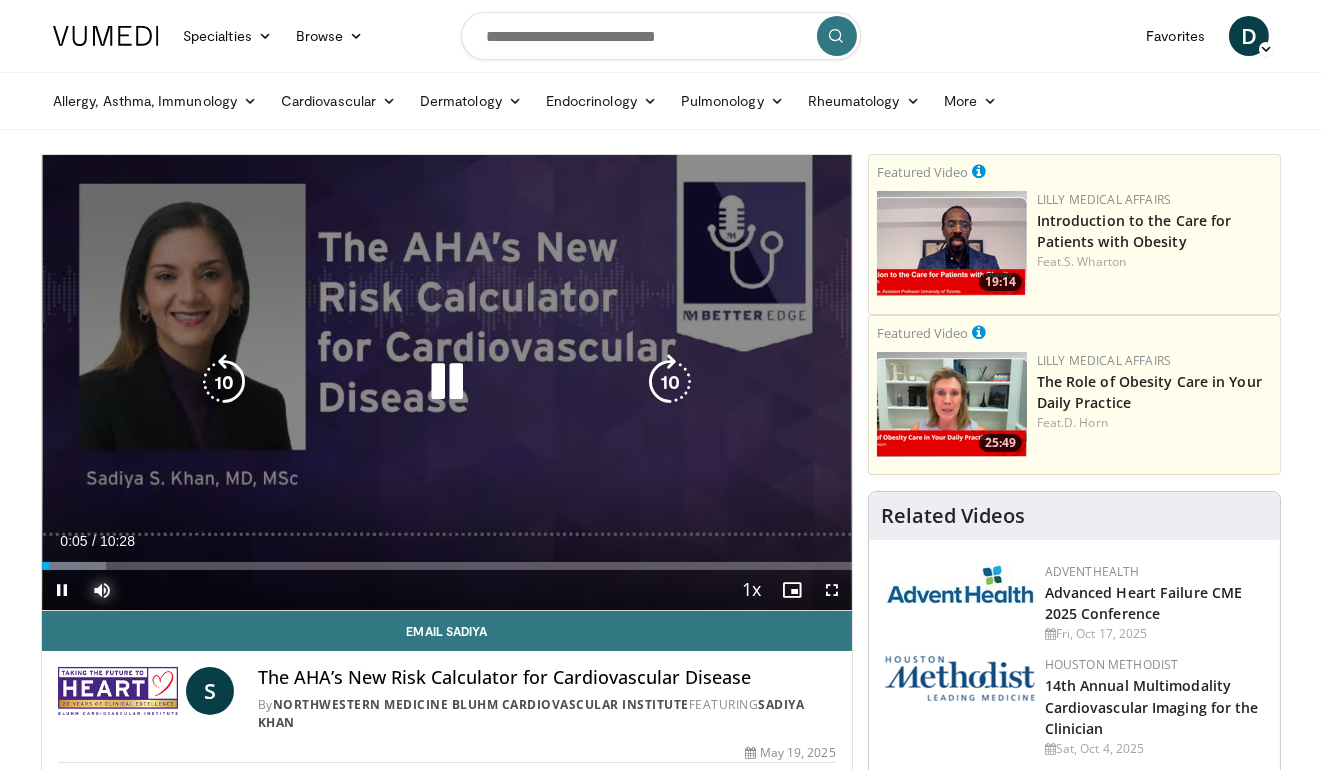 type 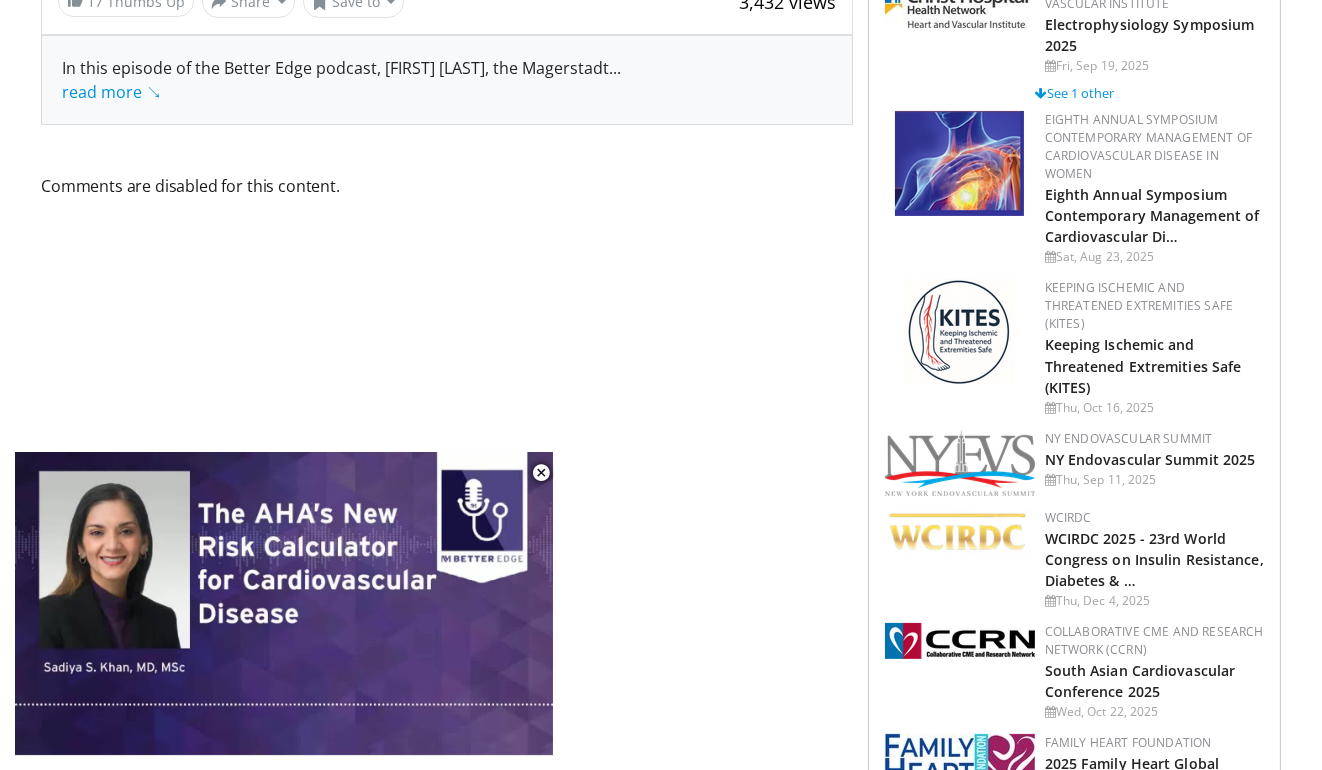 scroll, scrollTop: 795, scrollLeft: 0, axis: vertical 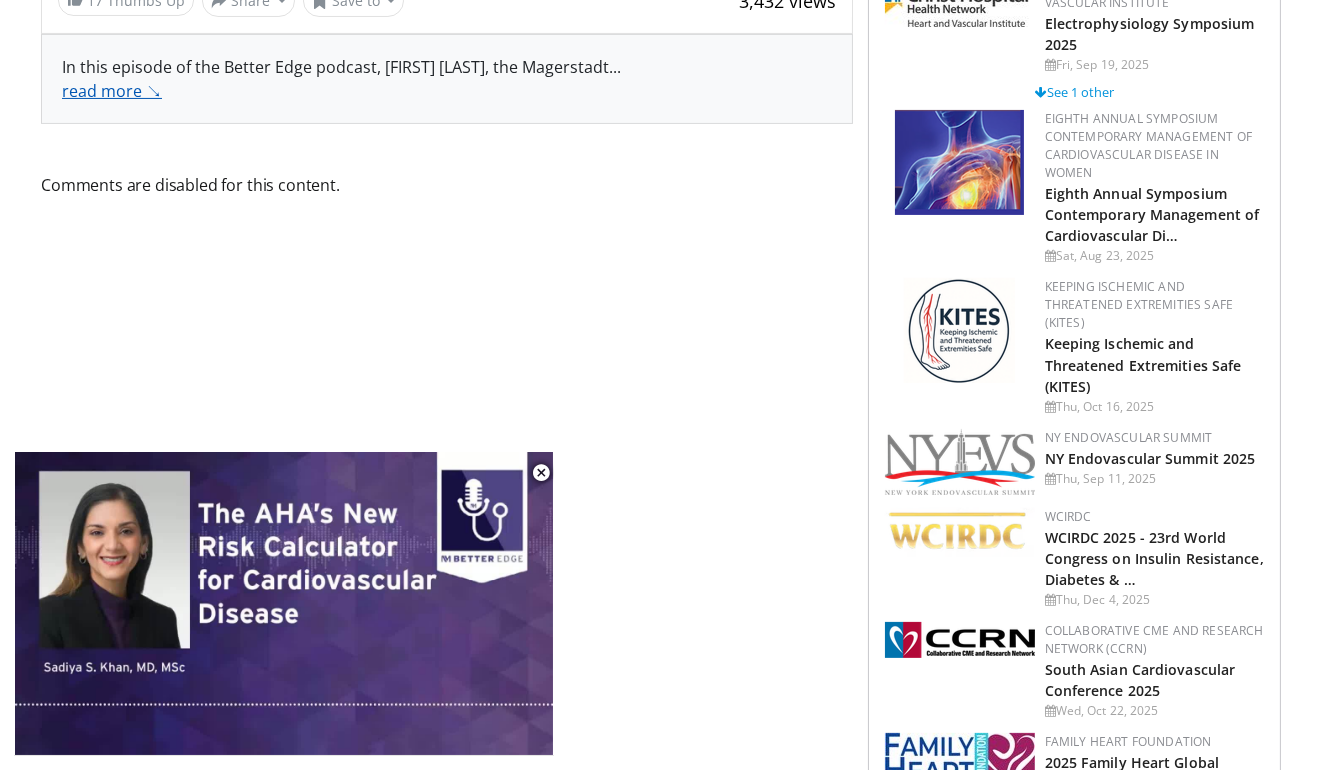 click on "read more ↘" at bounding box center (112, 91) 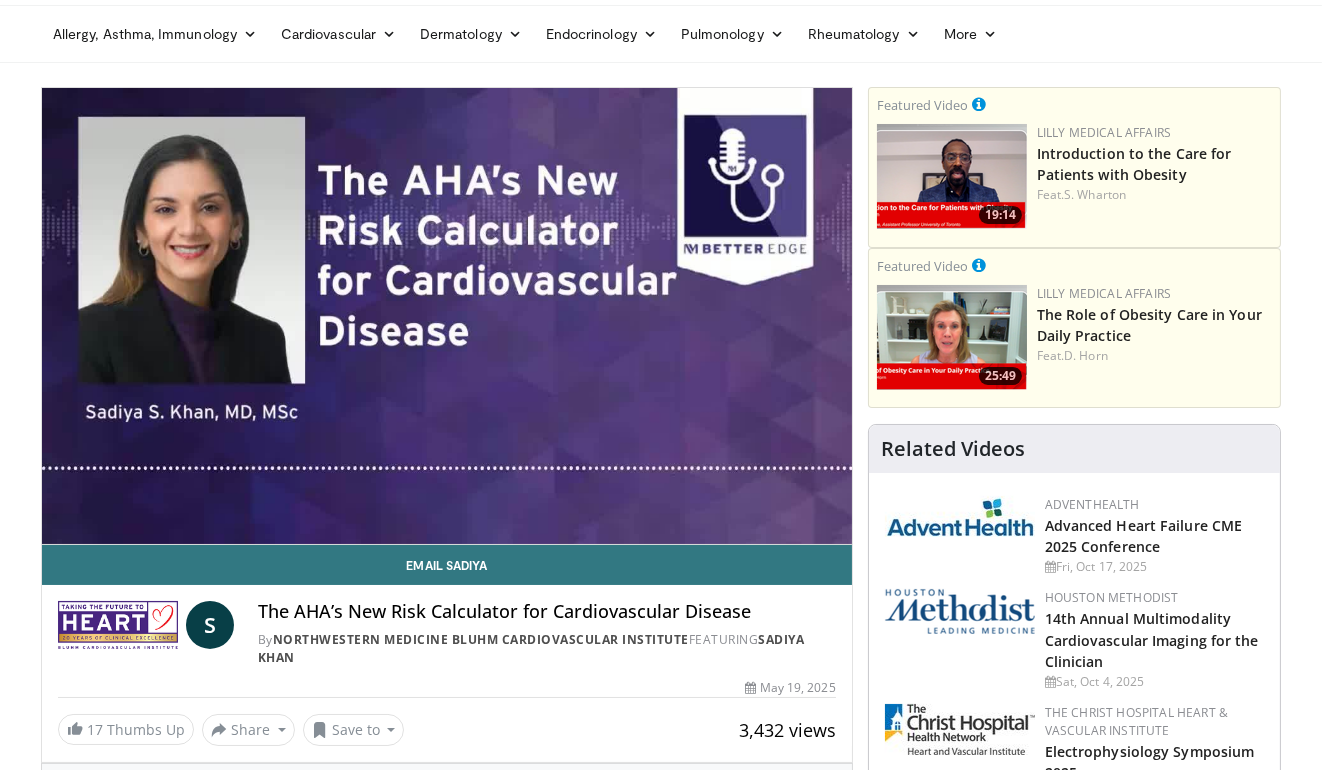 scroll, scrollTop: 64, scrollLeft: 0, axis: vertical 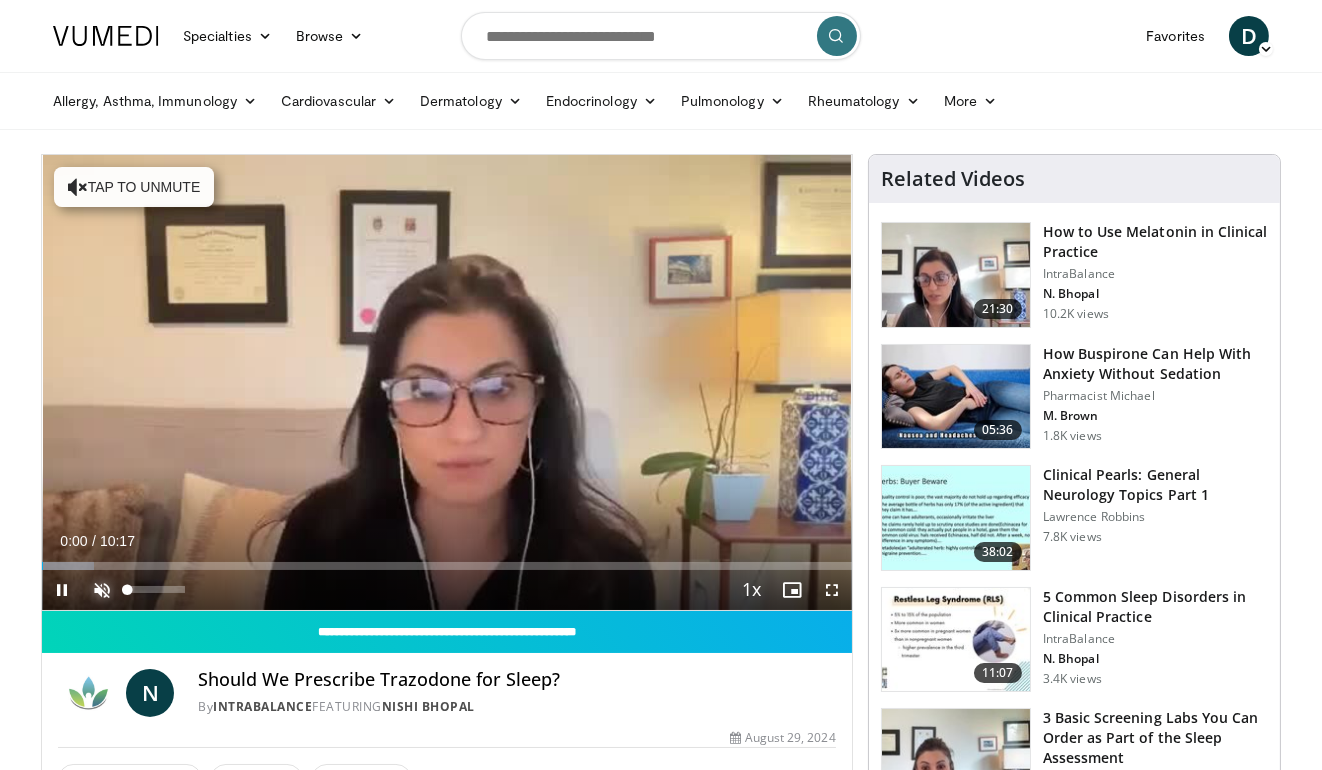 click at bounding box center [102, 590] 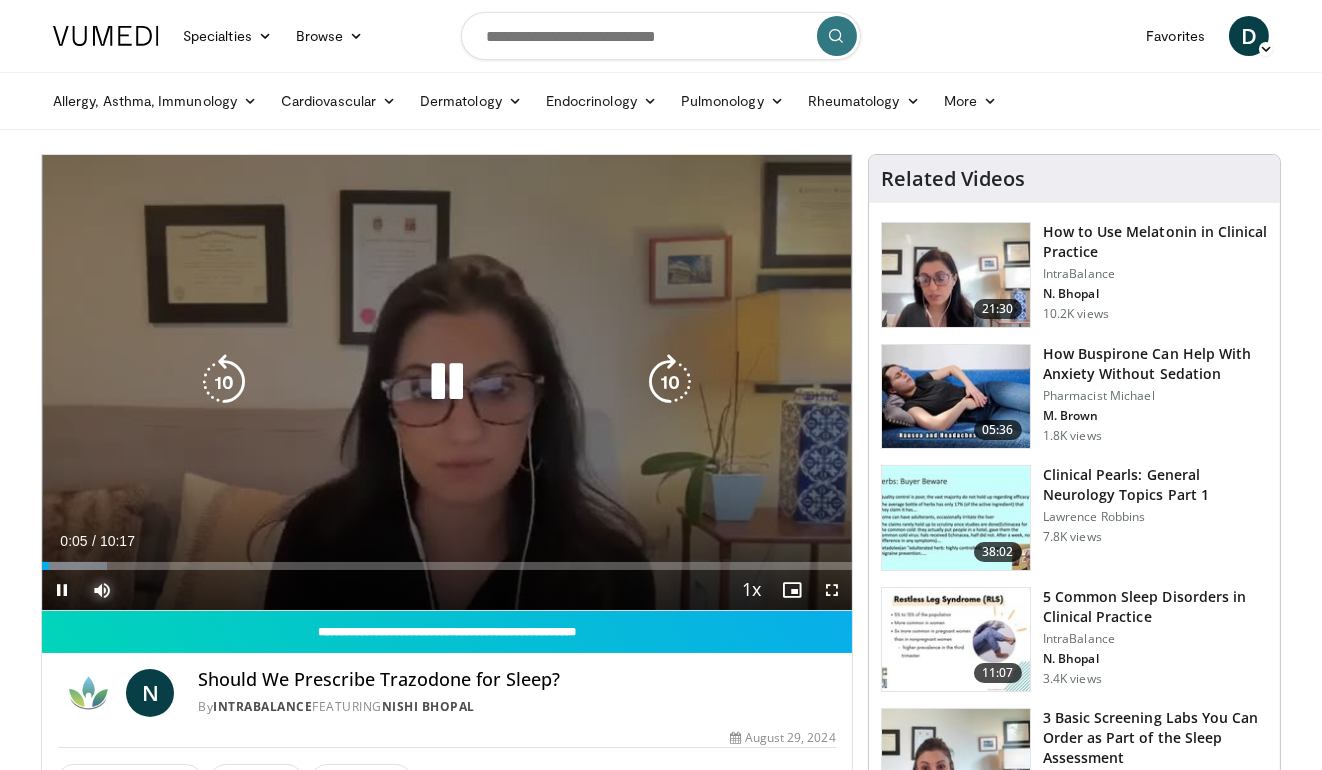 type 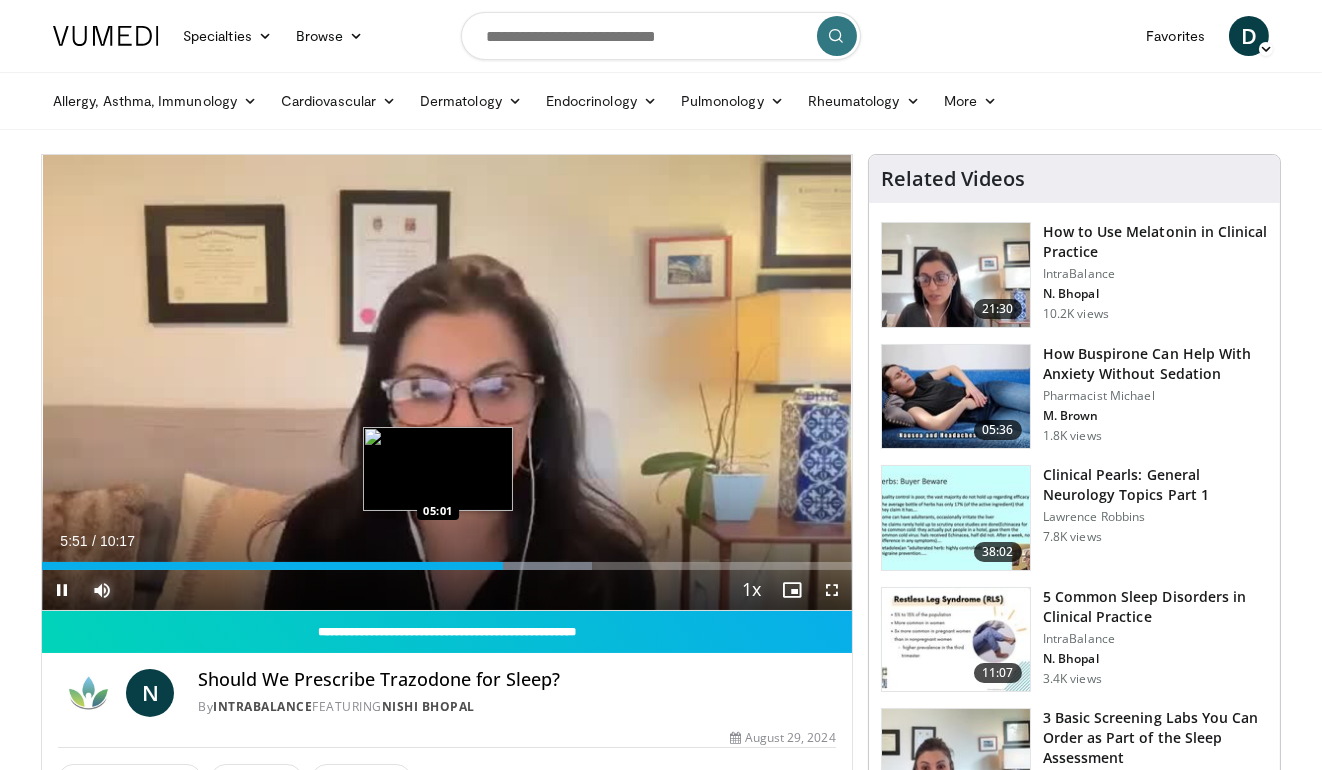 click on "05:51" at bounding box center [272, 566] 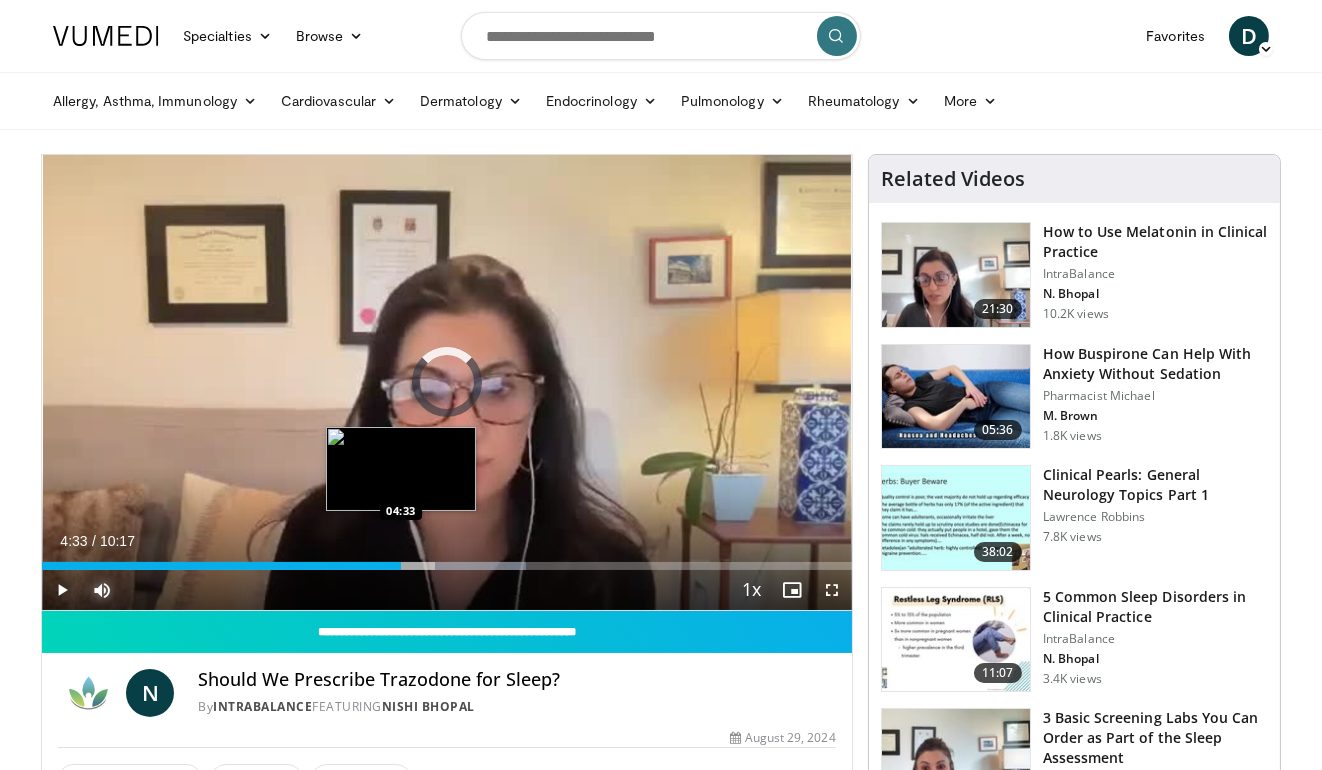 click on "Loaded :  59.84% [NUMBER] [NUMBER]" at bounding box center (447, 566) 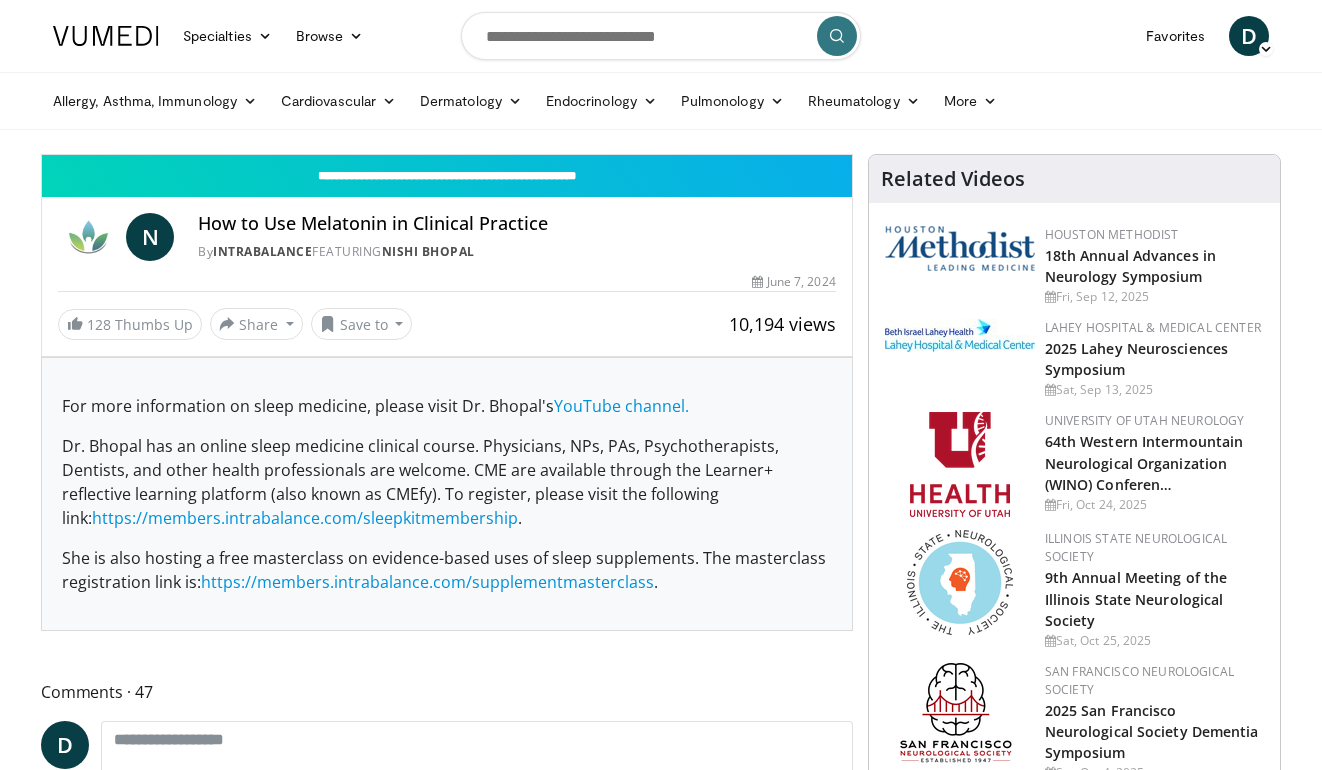 scroll, scrollTop: 0, scrollLeft: 0, axis: both 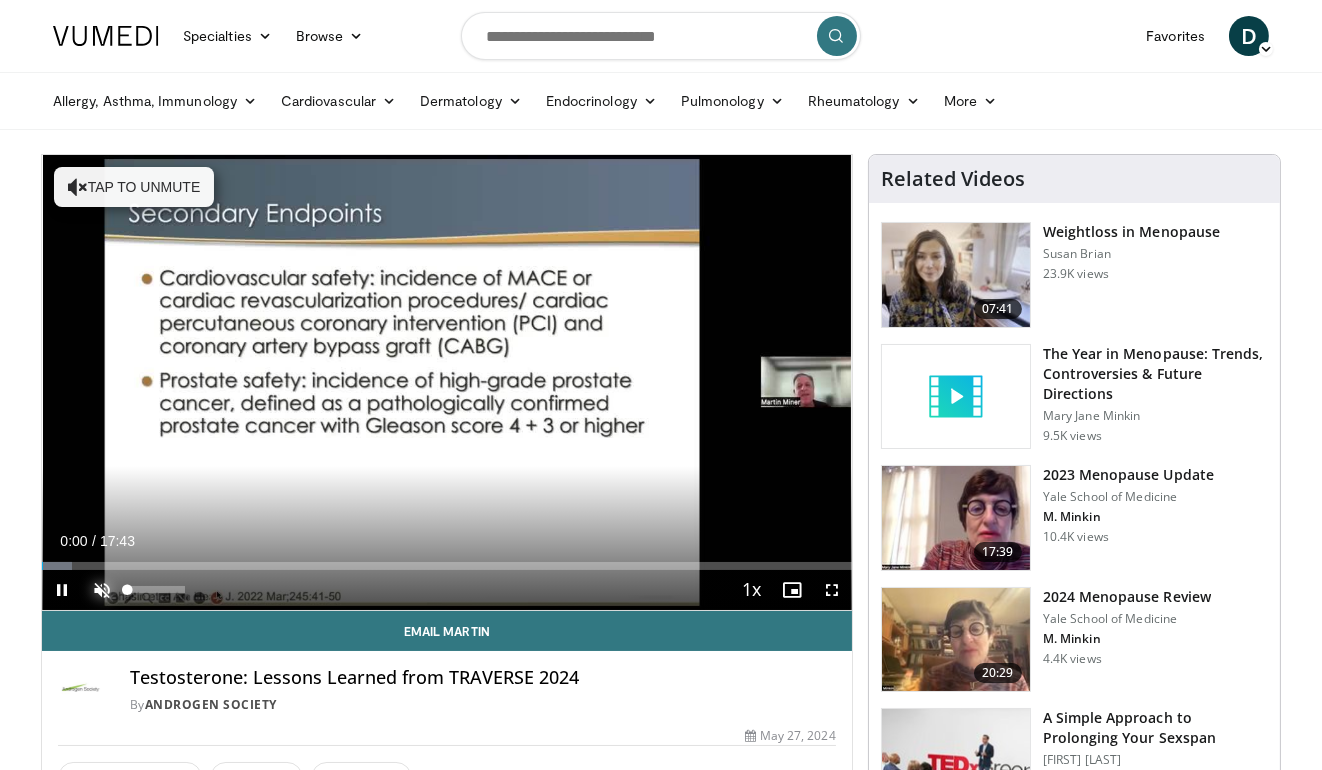 click at bounding box center (102, 590) 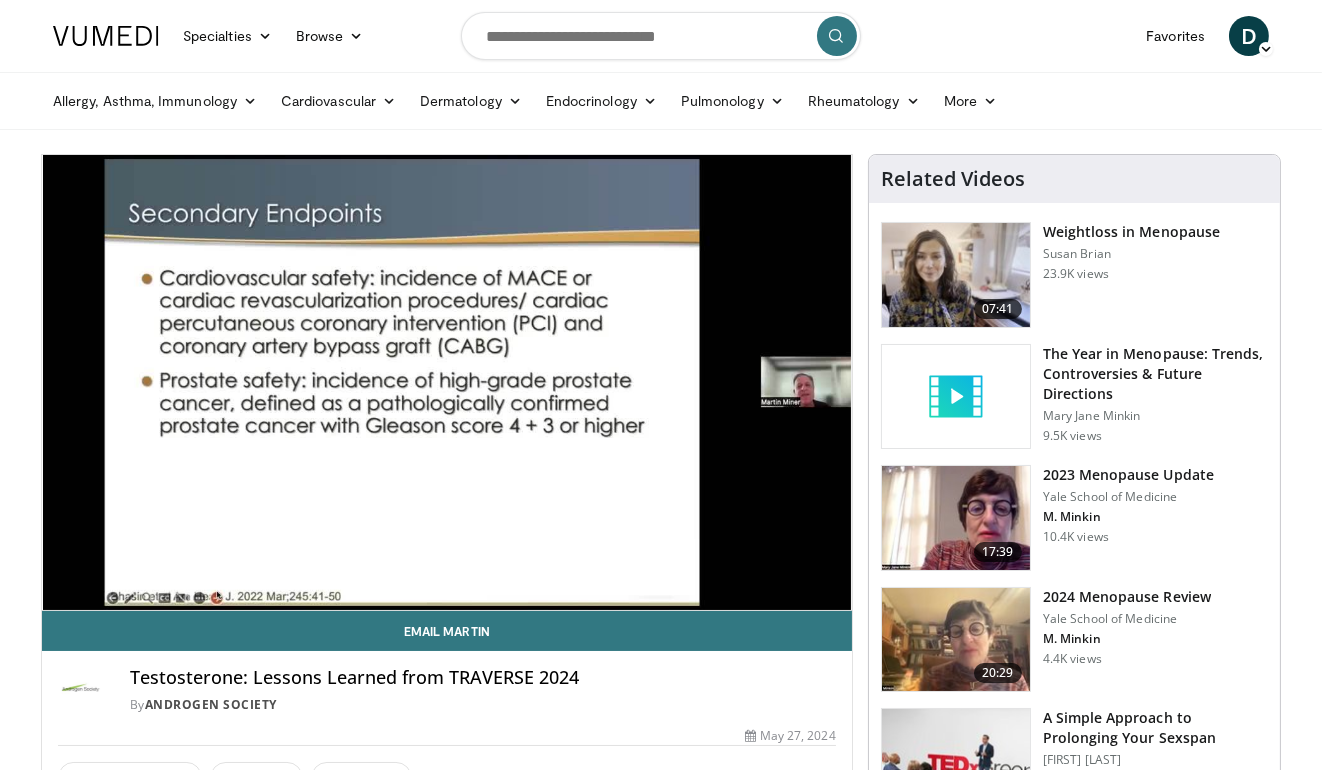 type 